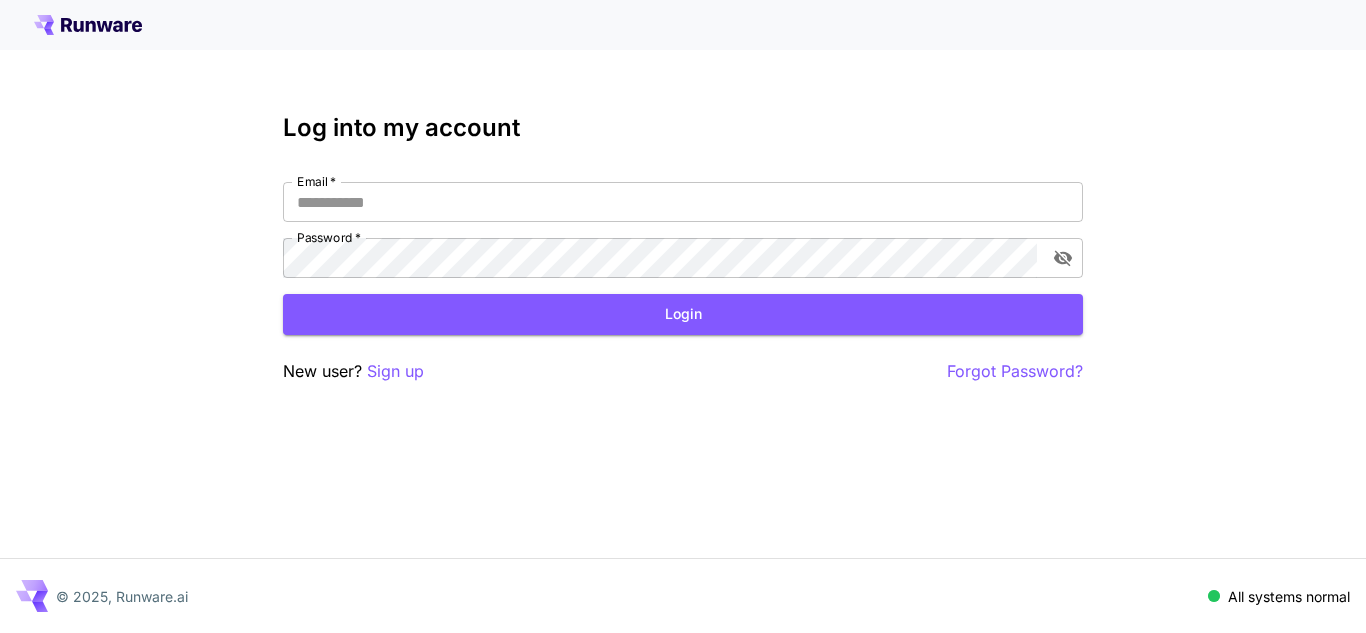 scroll, scrollTop: 0, scrollLeft: 0, axis: both 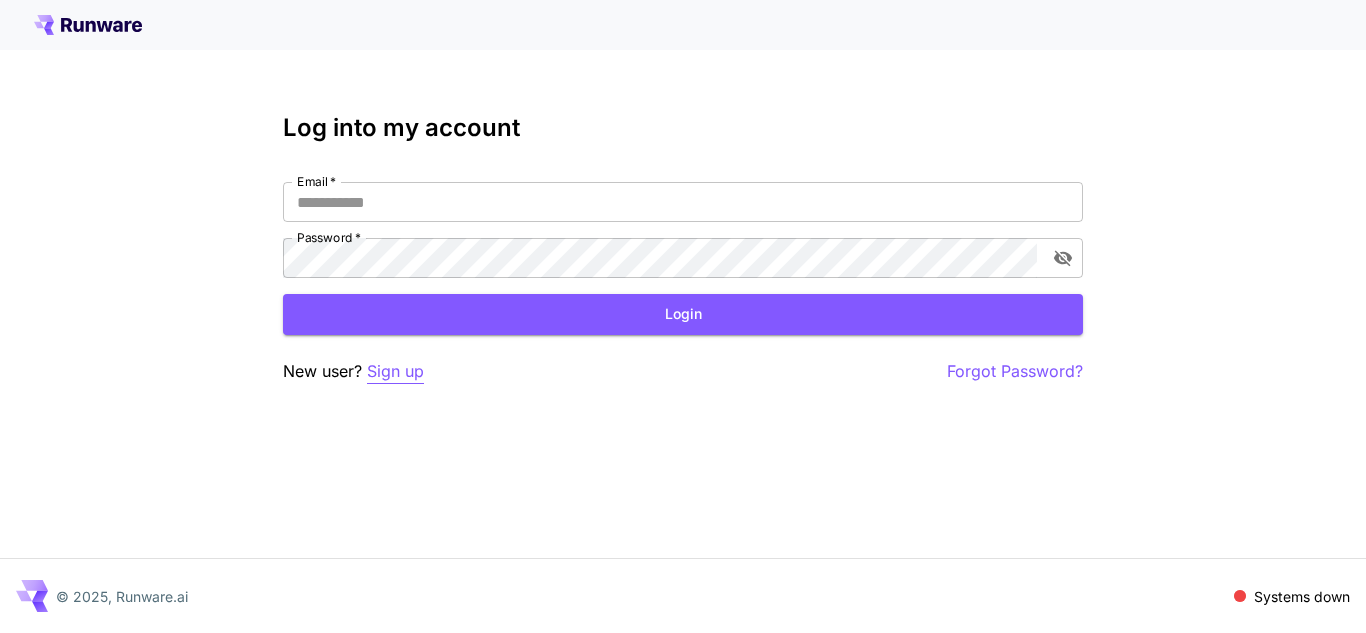 click on "Sign up" at bounding box center (395, 371) 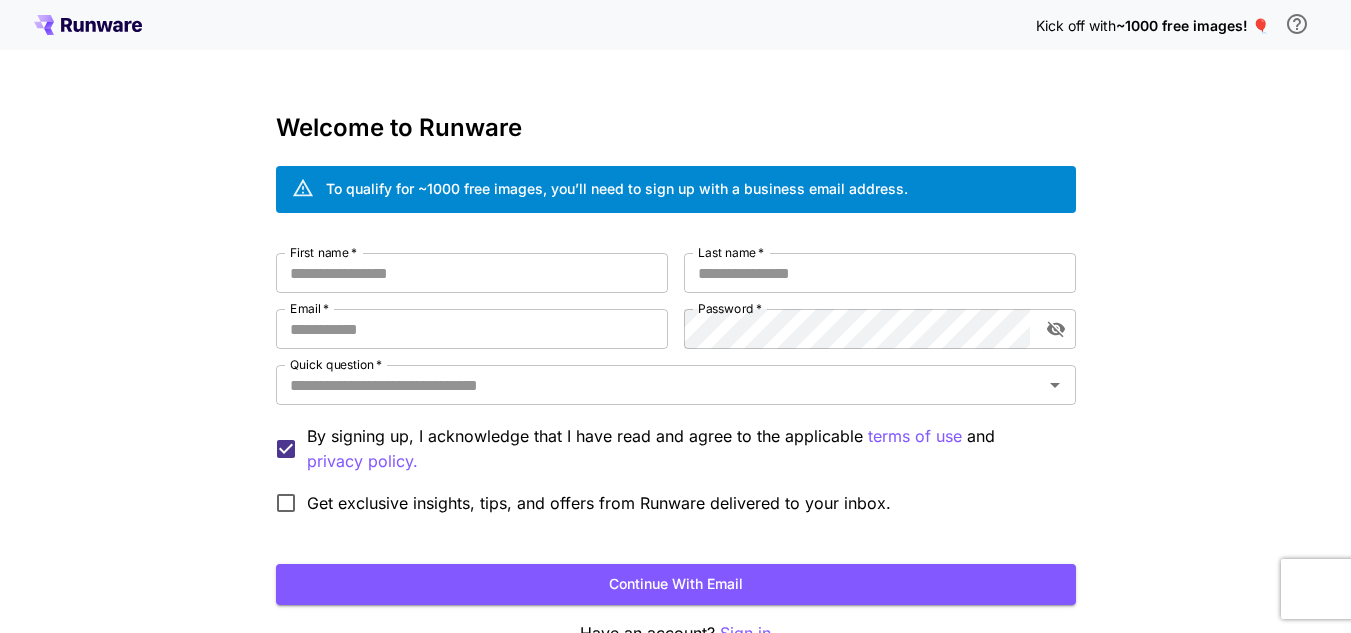 click on "First name   * First name   * Last name   * Last name   * Email   * Email   * Password   * Password   * Quick question   * Quick question   * By signing up, I acknowledge that I have read and agree to the applicable   terms of use     and   privacy policy.   Get exclusive insights, tips, and offers from Runware delivered to your inbox." at bounding box center (676, 388) 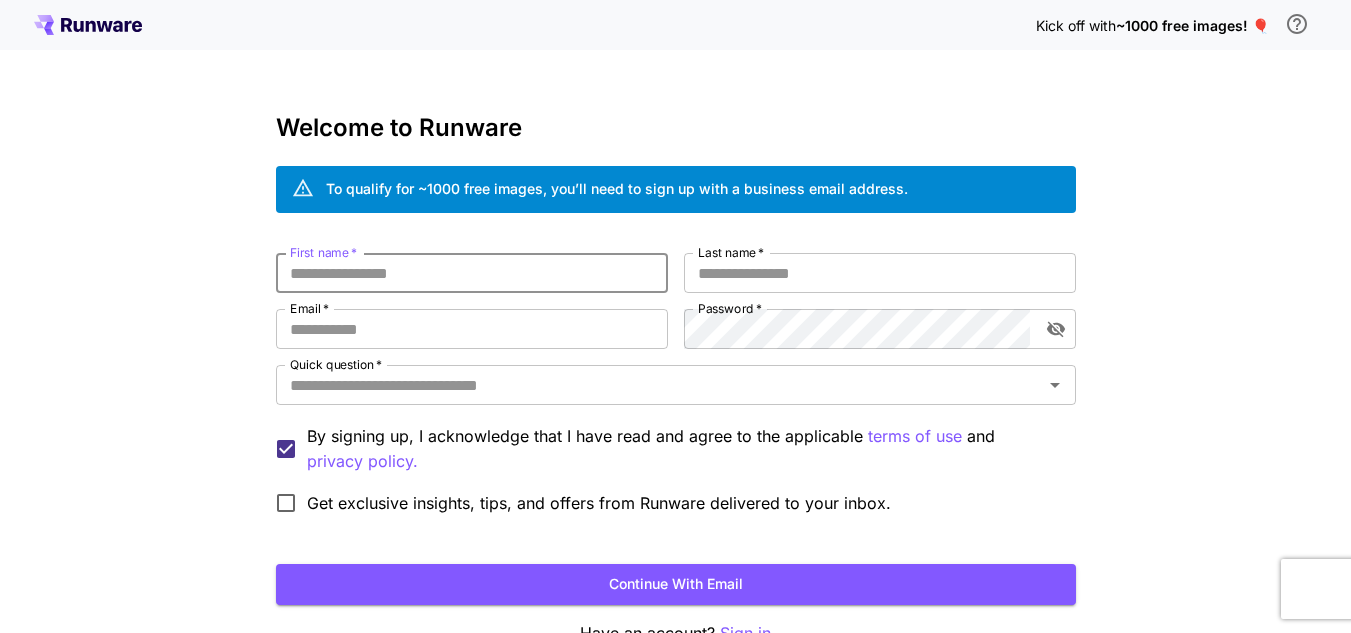 click on "First name   *" at bounding box center [472, 273] 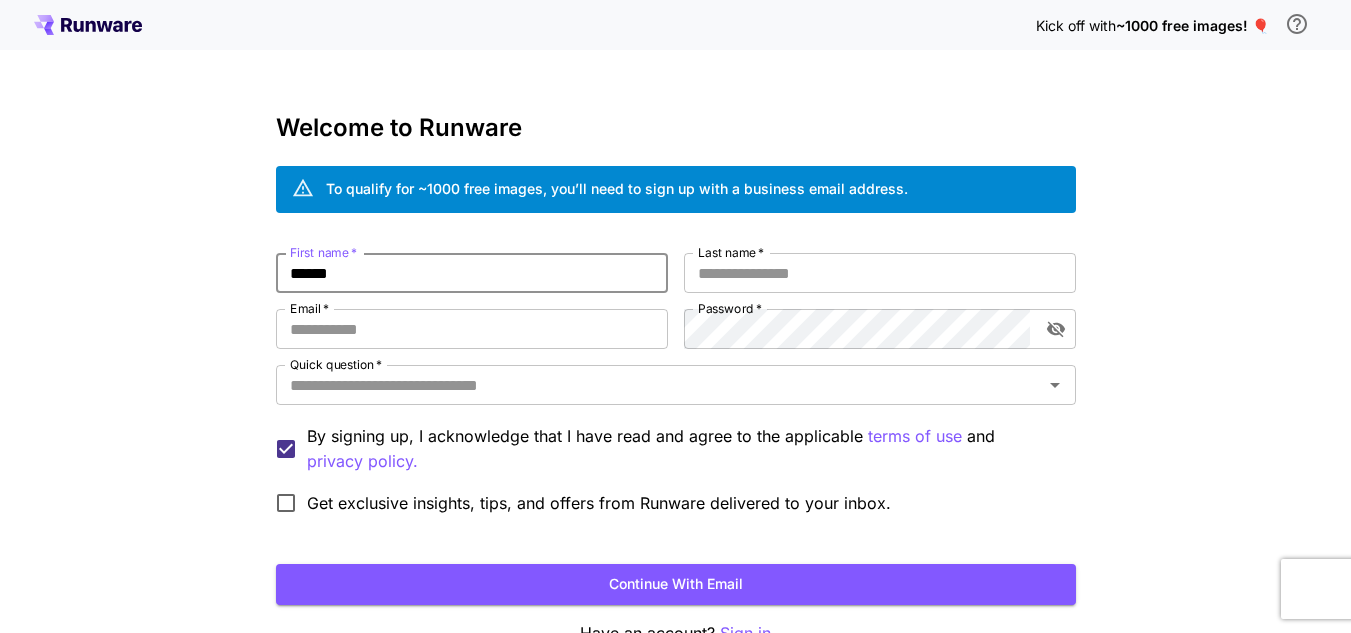 type on "******" 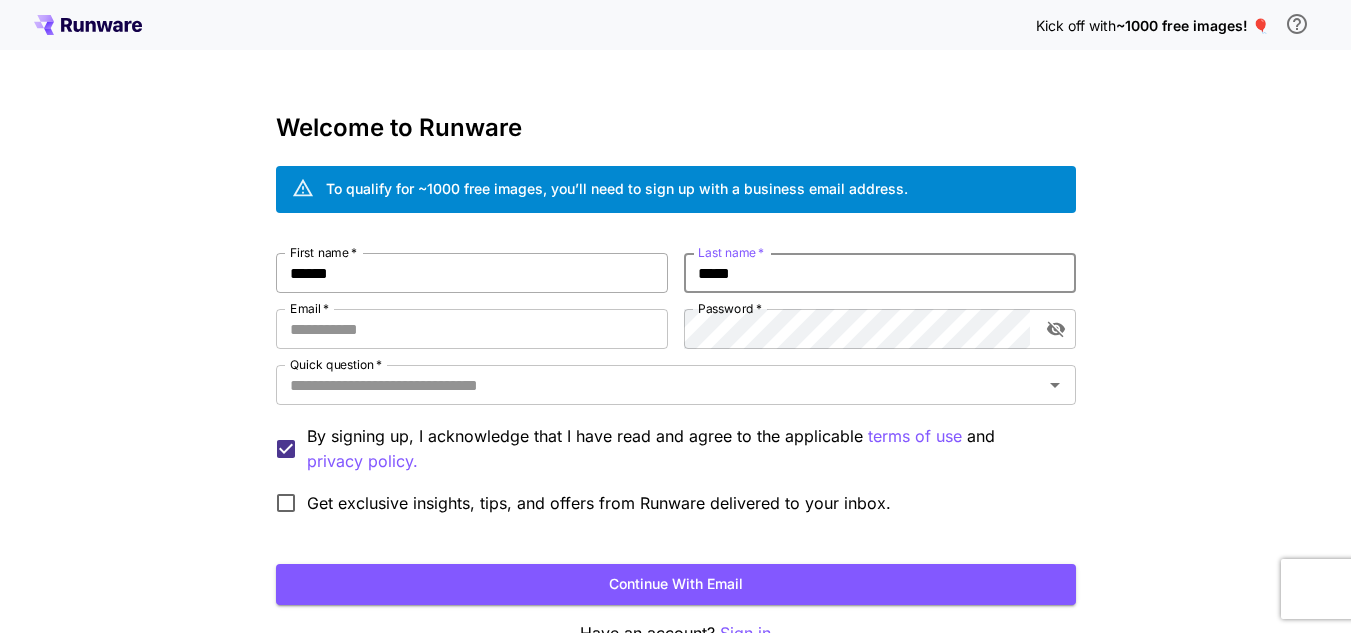 type on "*****" 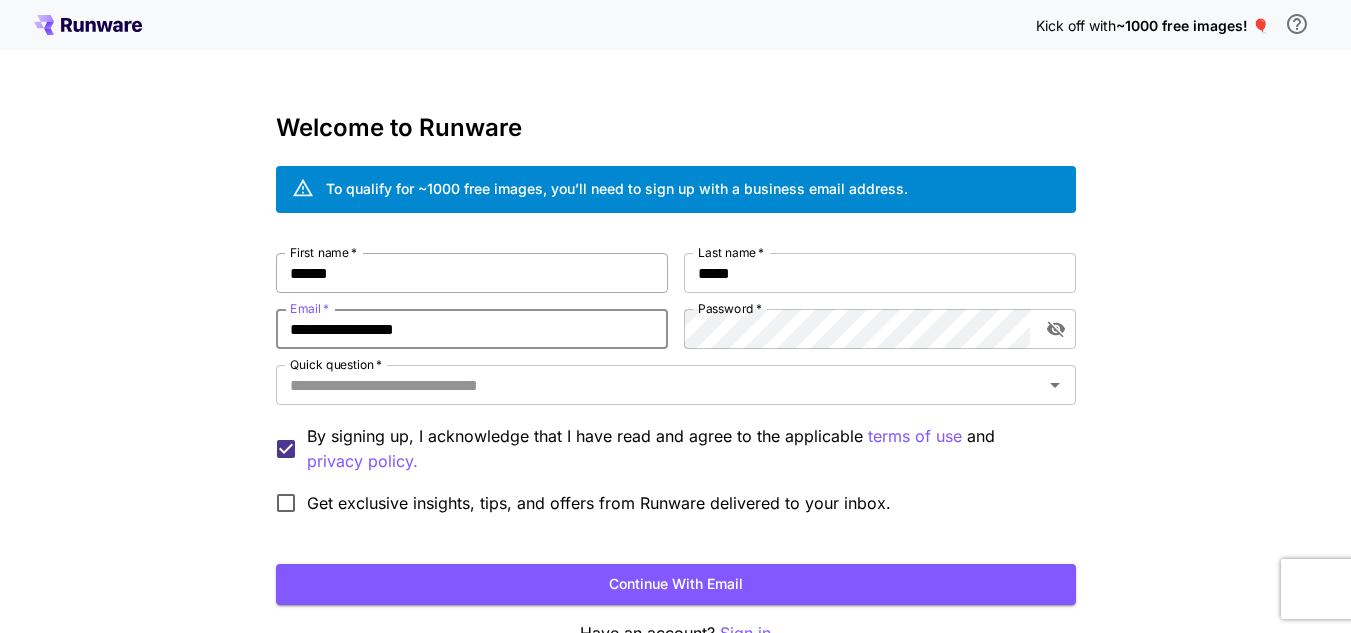 type on "**********" 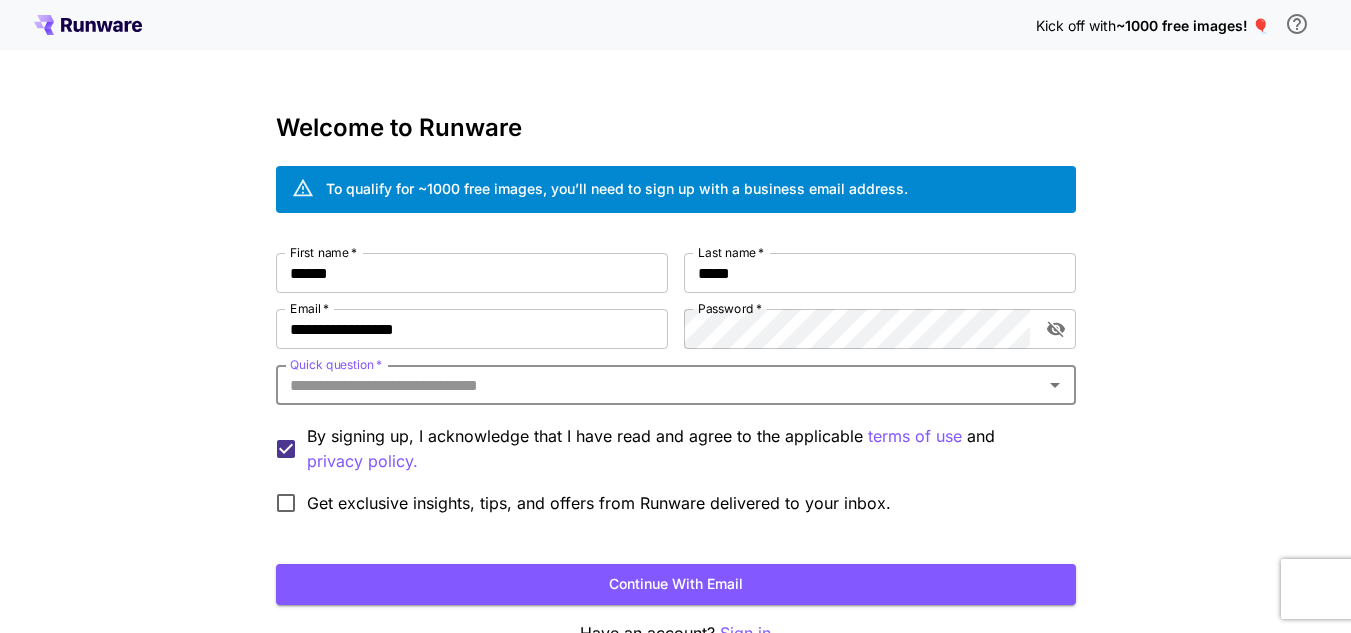 click on "Quick question   *" at bounding box center (676, 385) 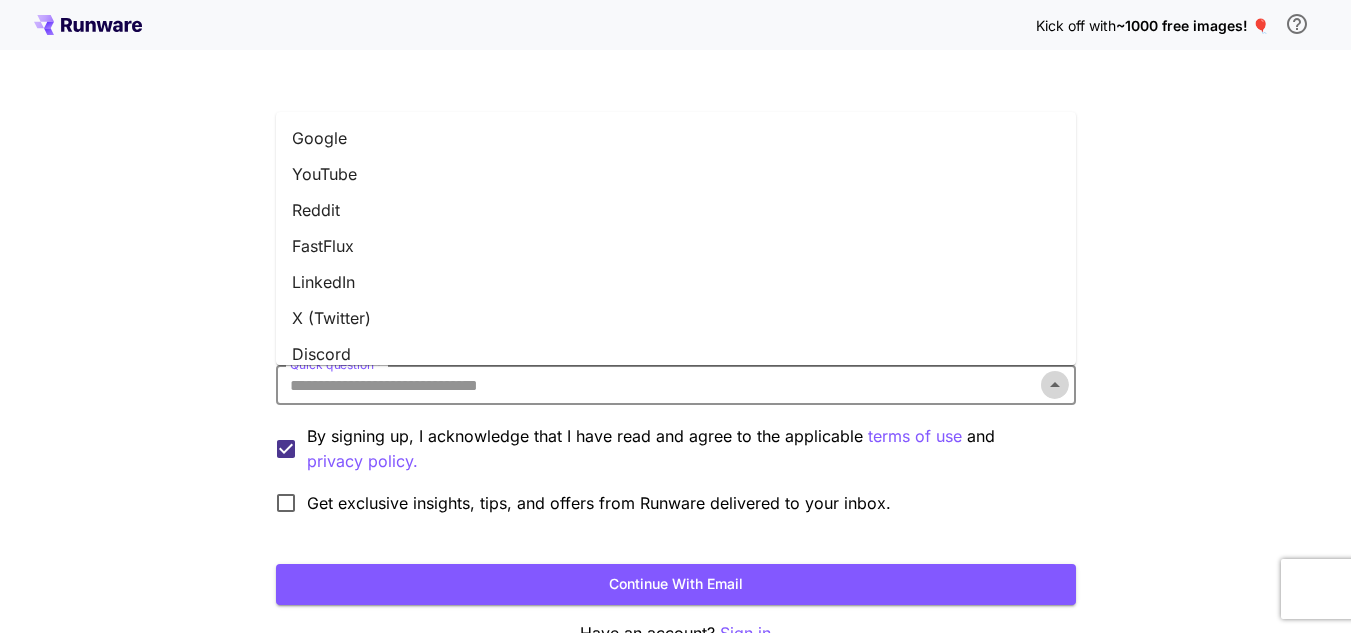 click 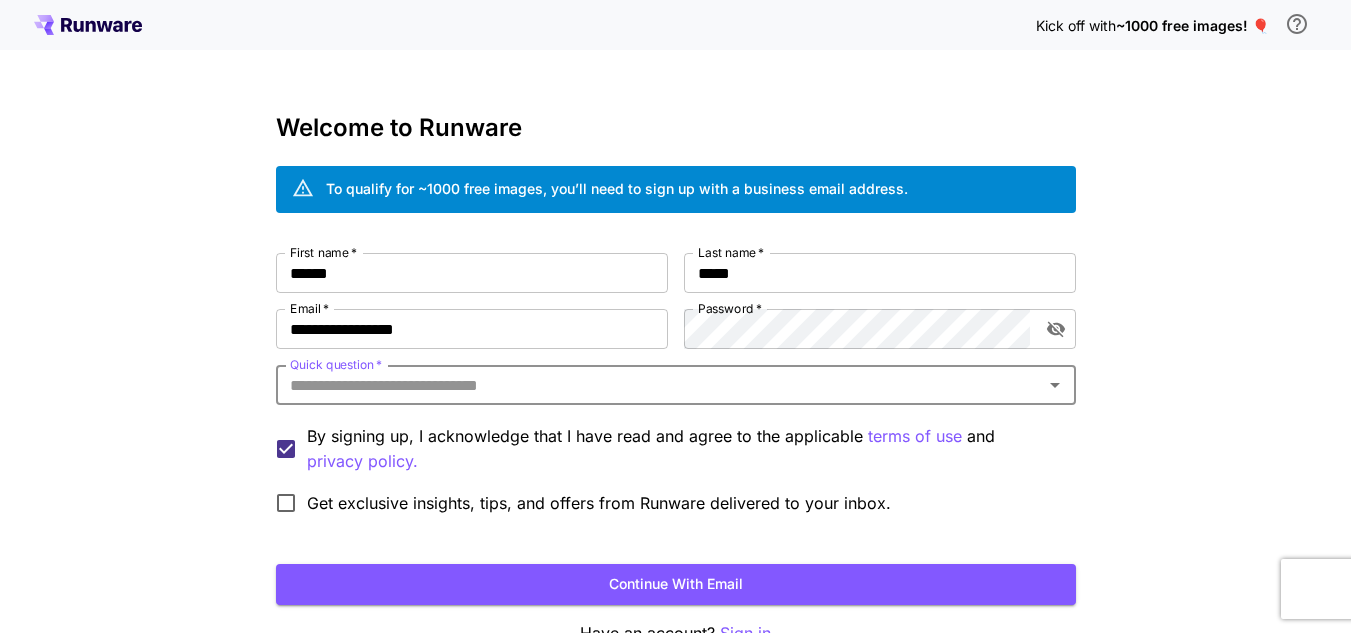 click 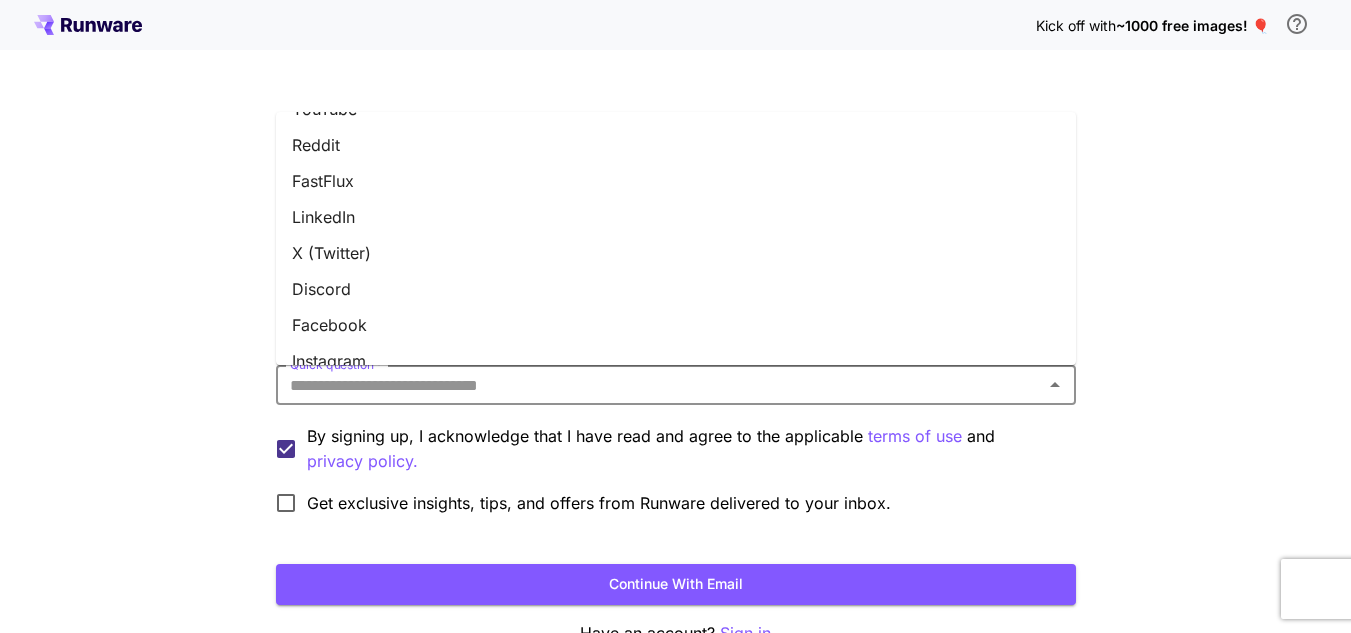 scroll, scrollTop: 100, scrollLeft: 0, axis: vertical 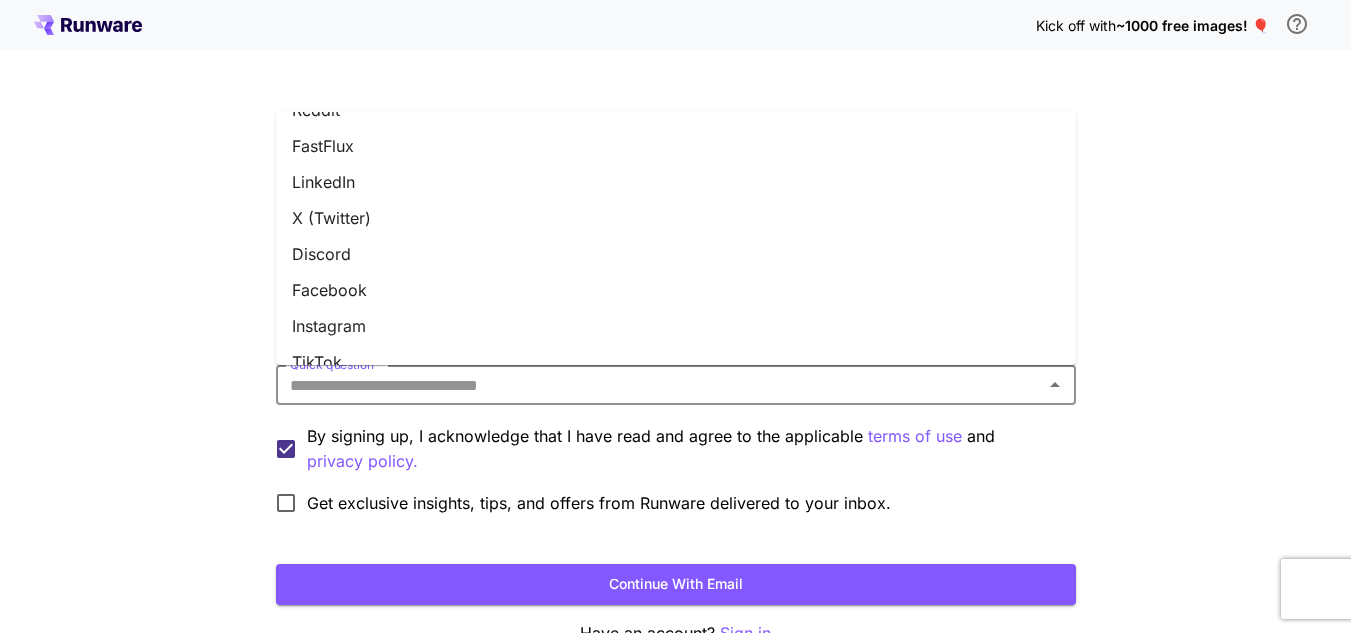 click on "Facebook" at bounding box center [676, 290] 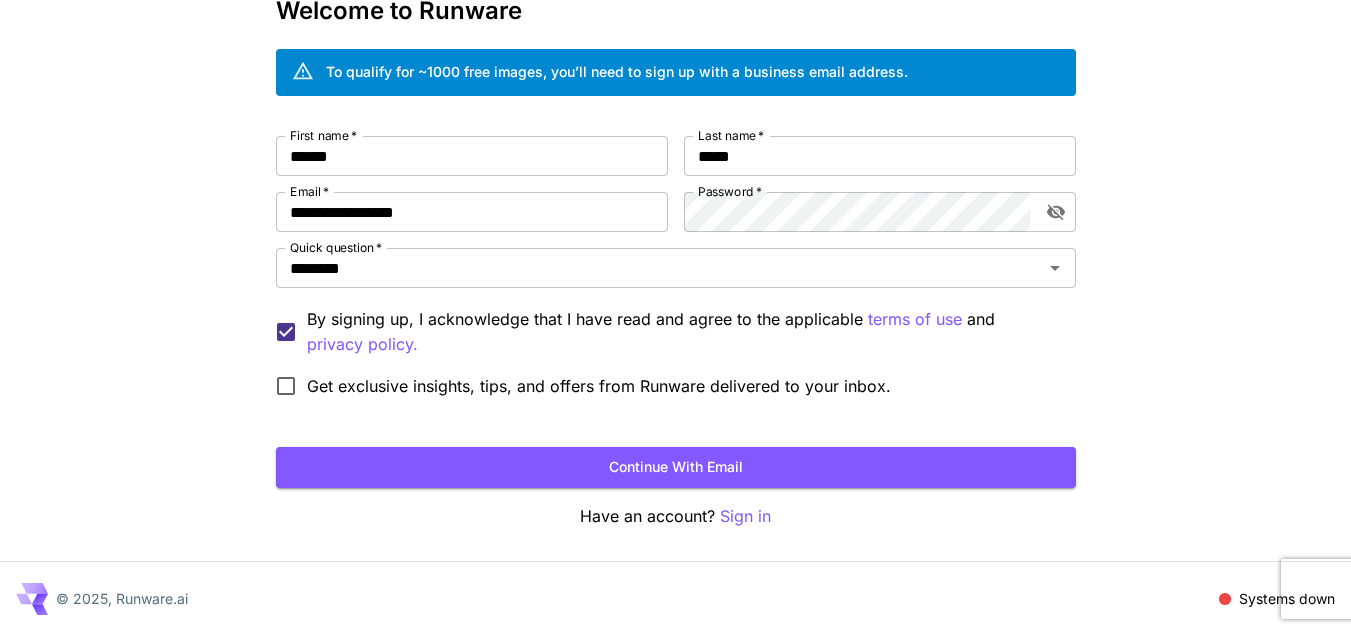 scroll, scrollTop: 120, scrollLeft: 0, axis: vertical 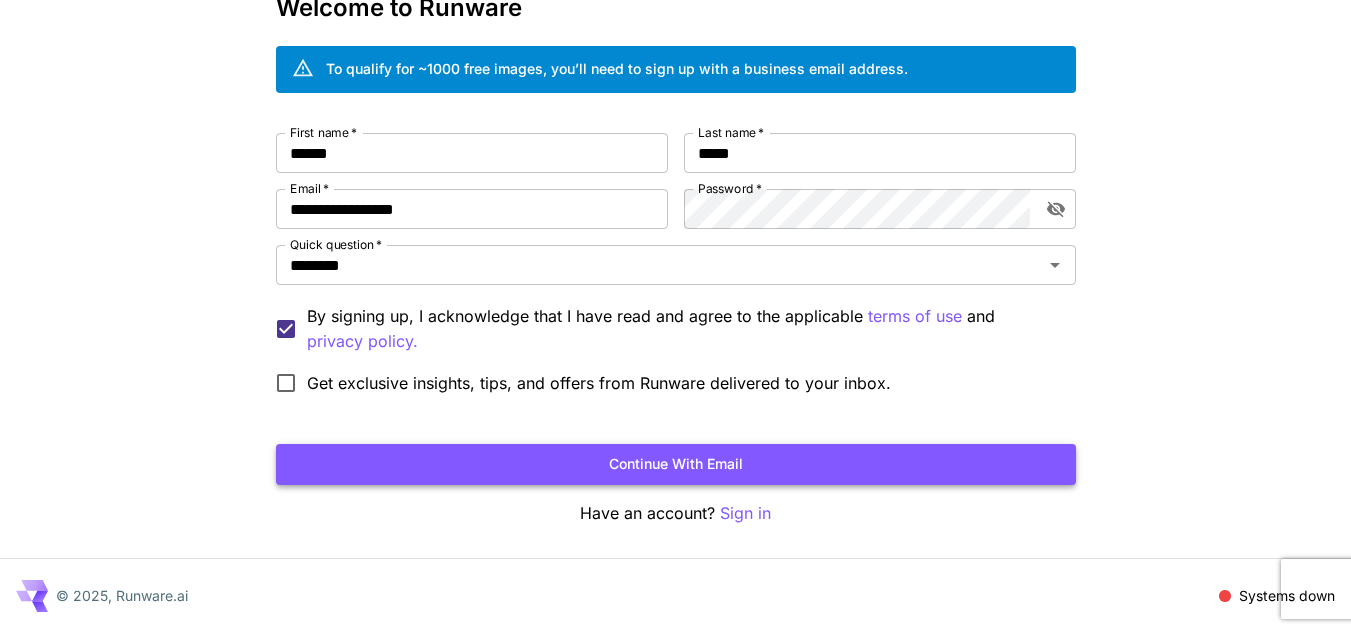 click on "Continue with email" at bounding box center (676, 464) 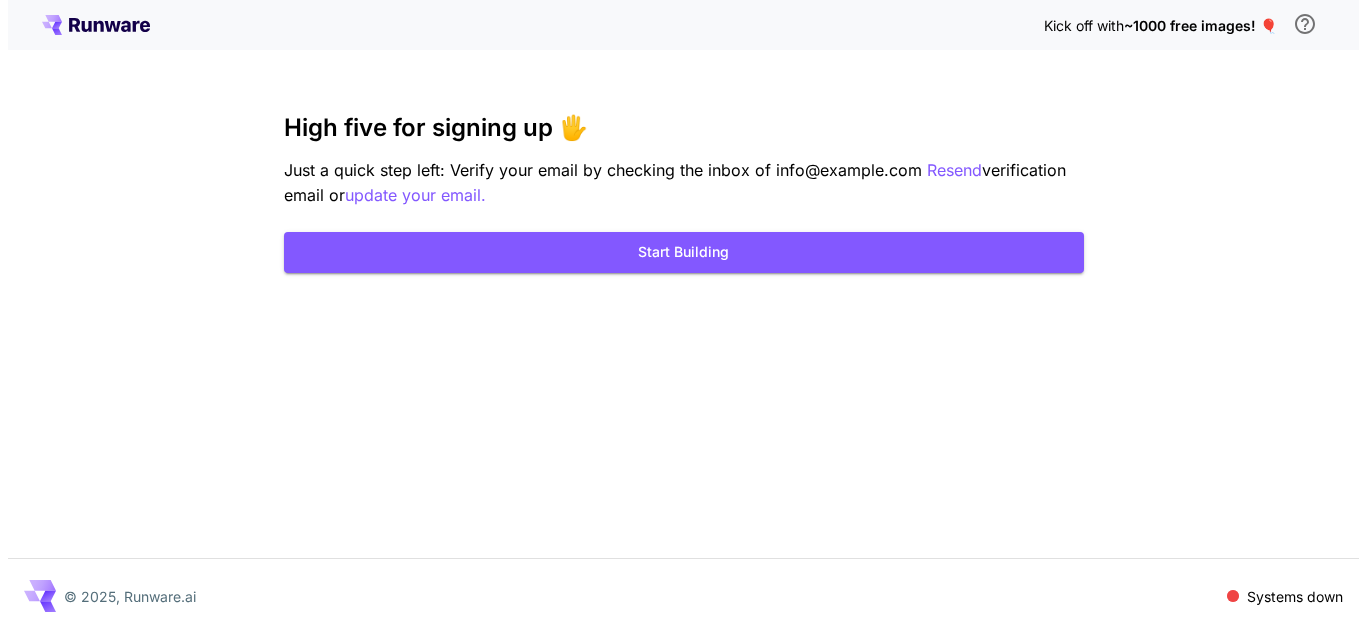 scroll, scrollTop: 0, scrollLeft: 0, axis: both 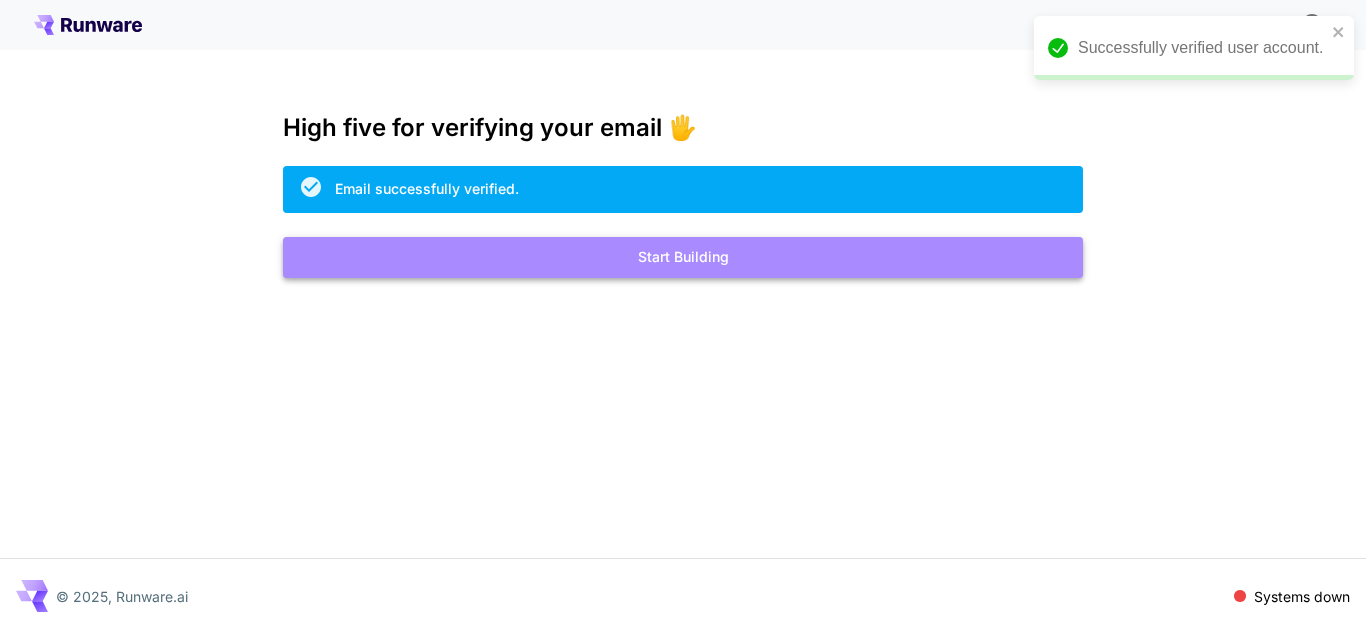 click on "Start Building" at bounding box center [683, 257] 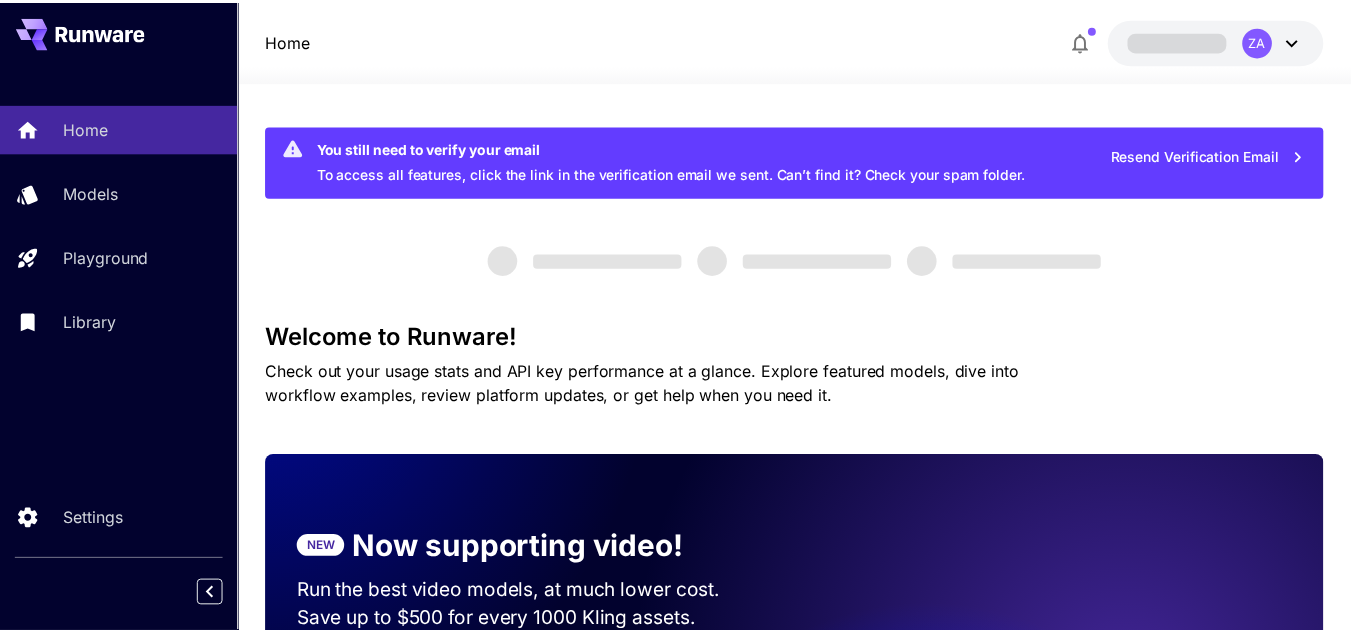 scroll, scrollTop: 0, scrollLeft: 0, axis: both 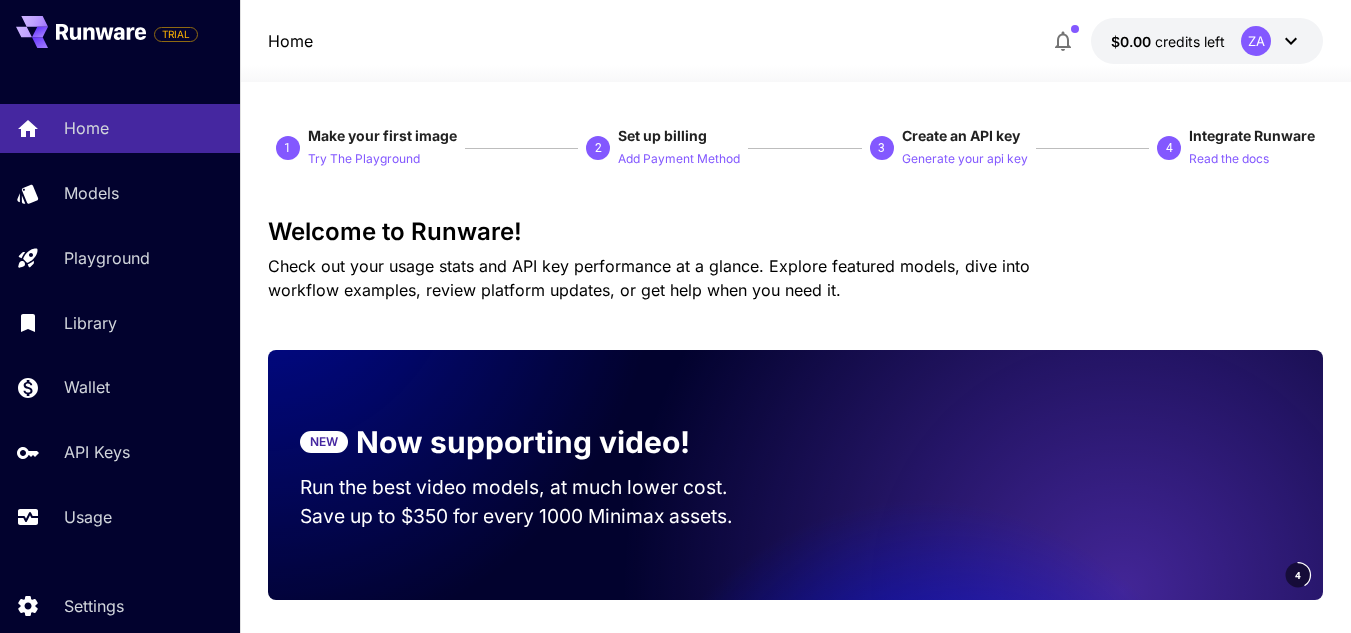 click 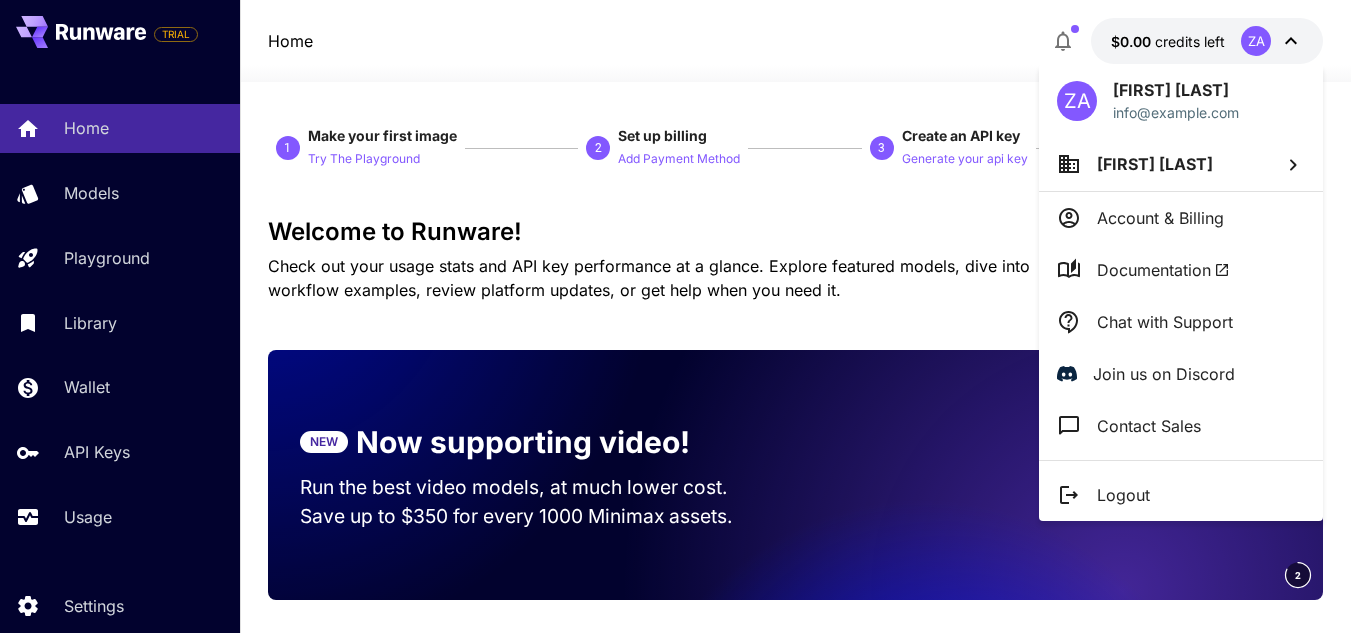 click at bounding box center [683, 316] 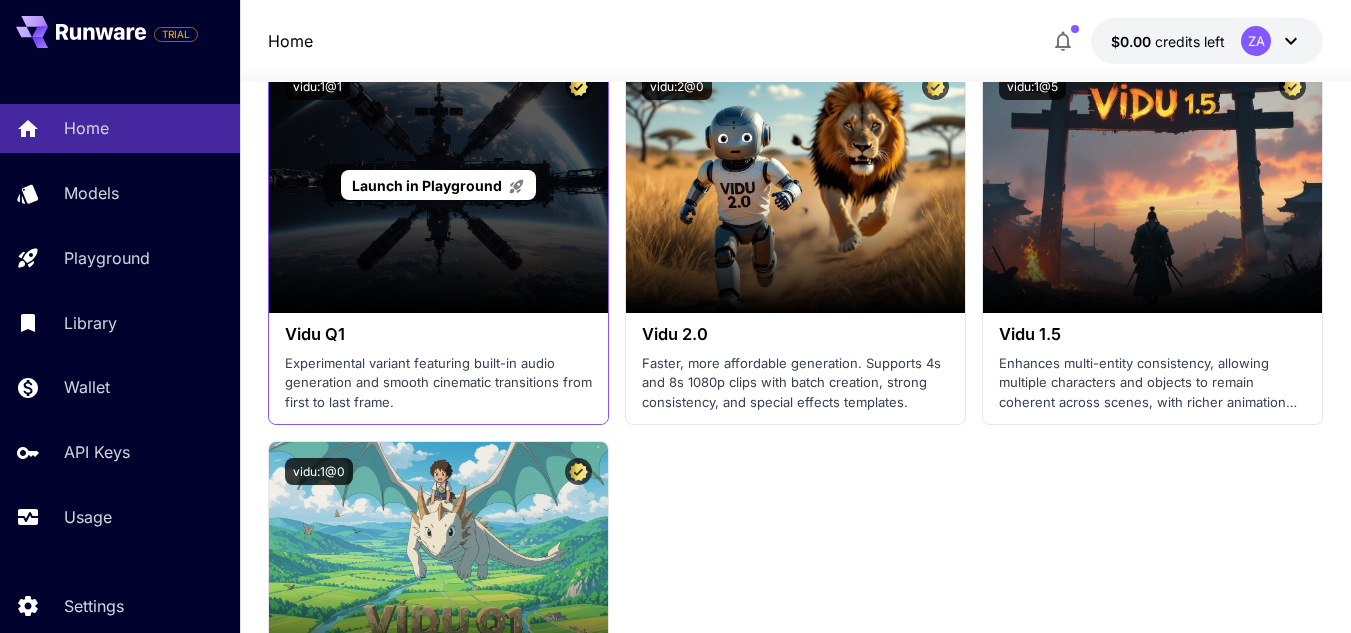 scroll, scrollTop: 2400, scrollLeft: 0, axis: vertical 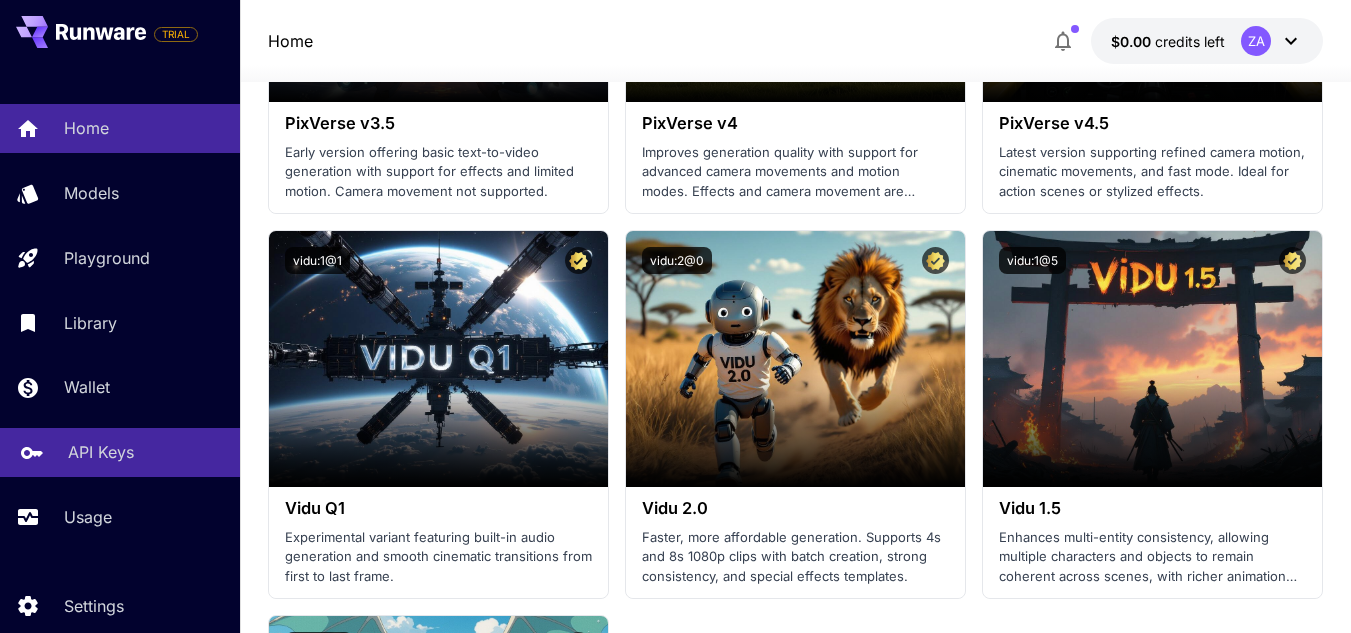 click on "API Keys" at bounding box center (101, 452) 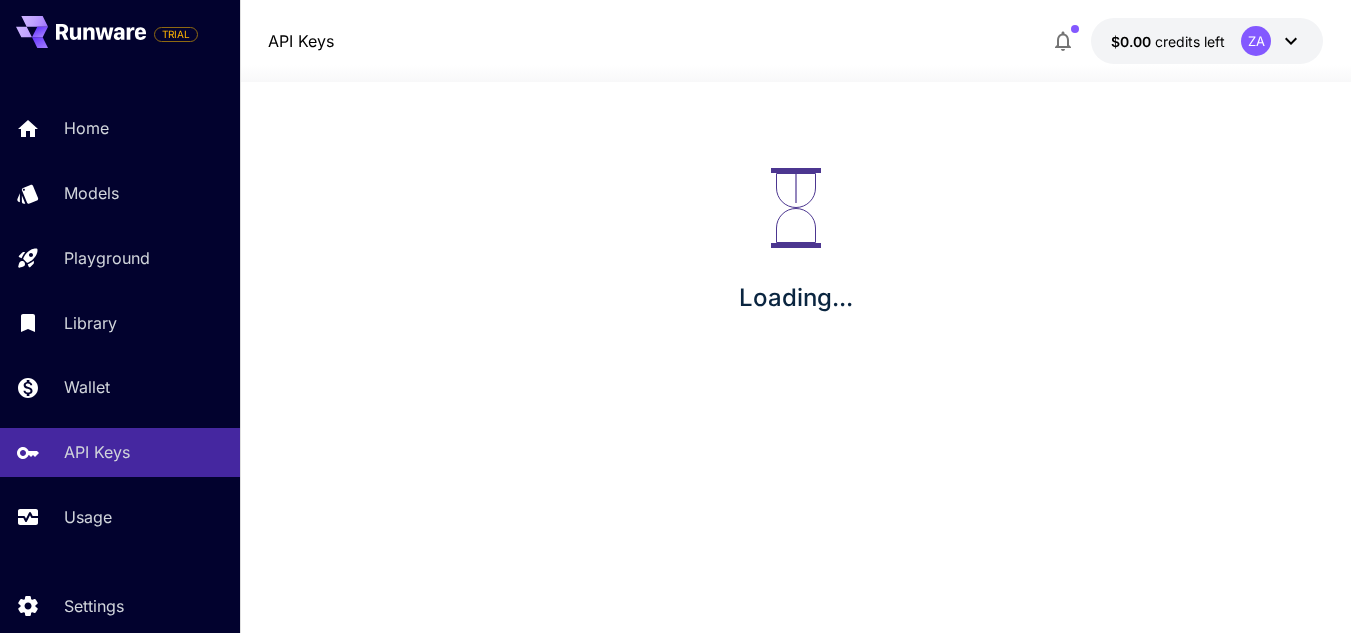 scroll, scrollTop: 0, scrollLeft: 0, axis: both 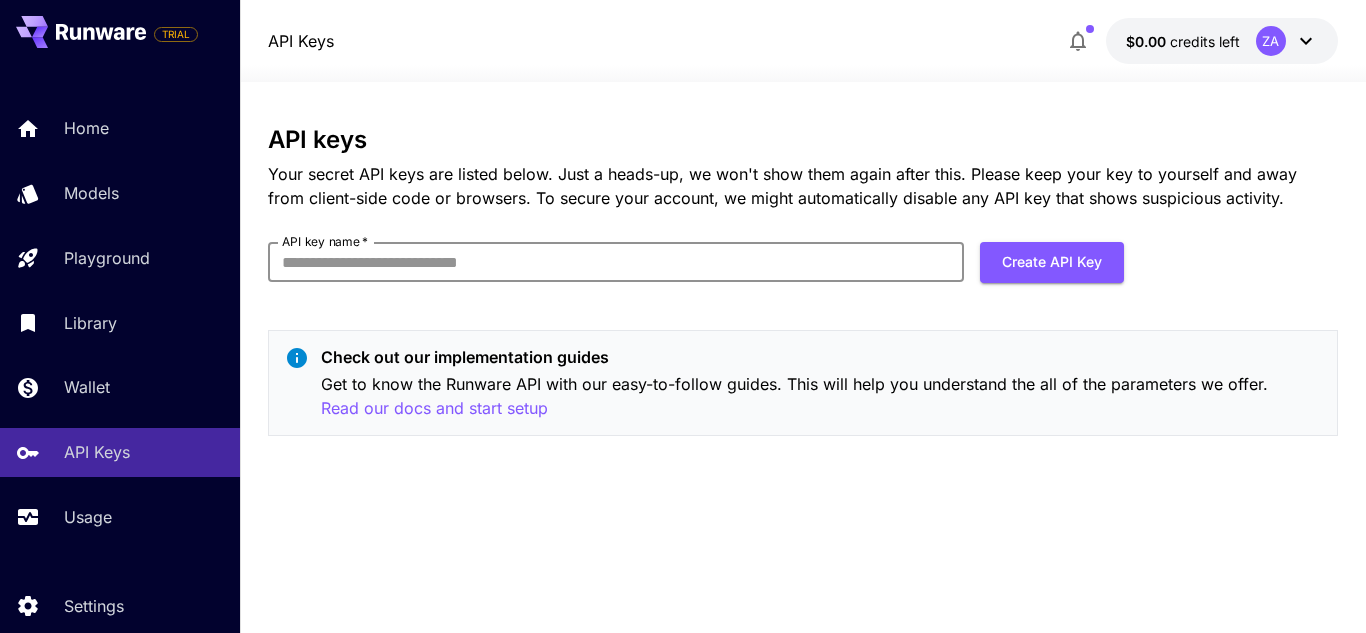 click on "API key name   *" at bounding box center [616, 262] 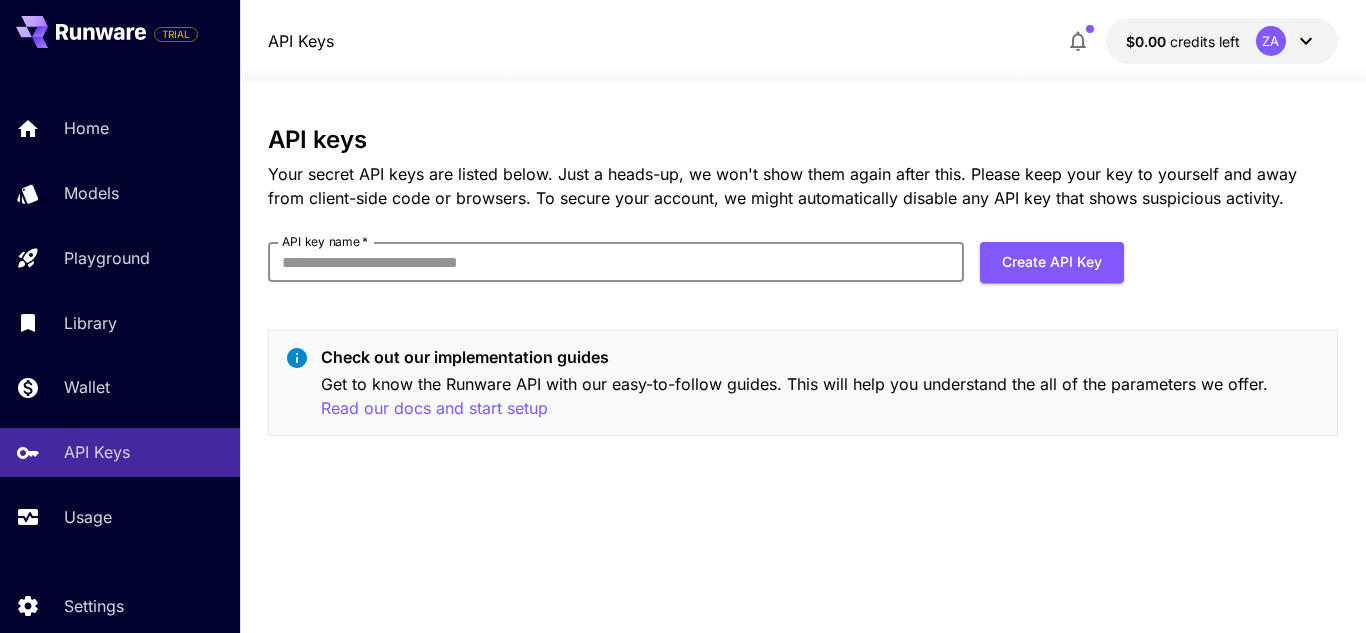 drag, startPoint x: 486, startPoint y: 266, endPoint x: 444, endPoint y: 265, distance: 42.0119 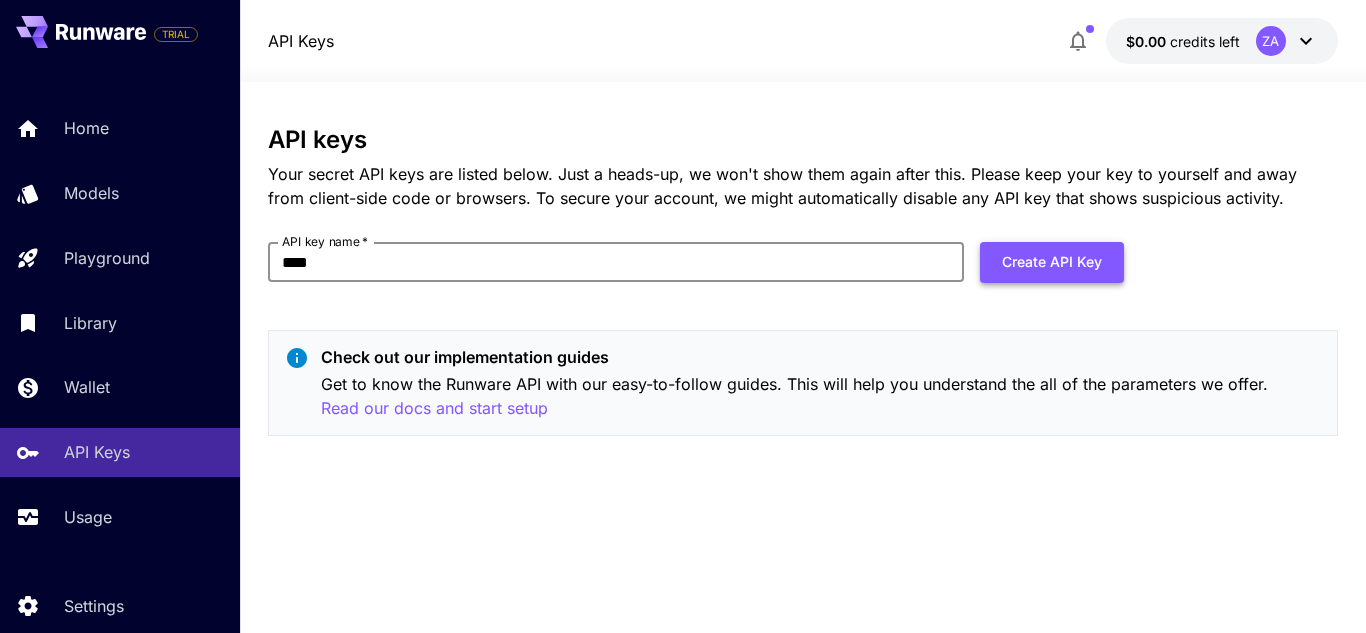 type on "****" 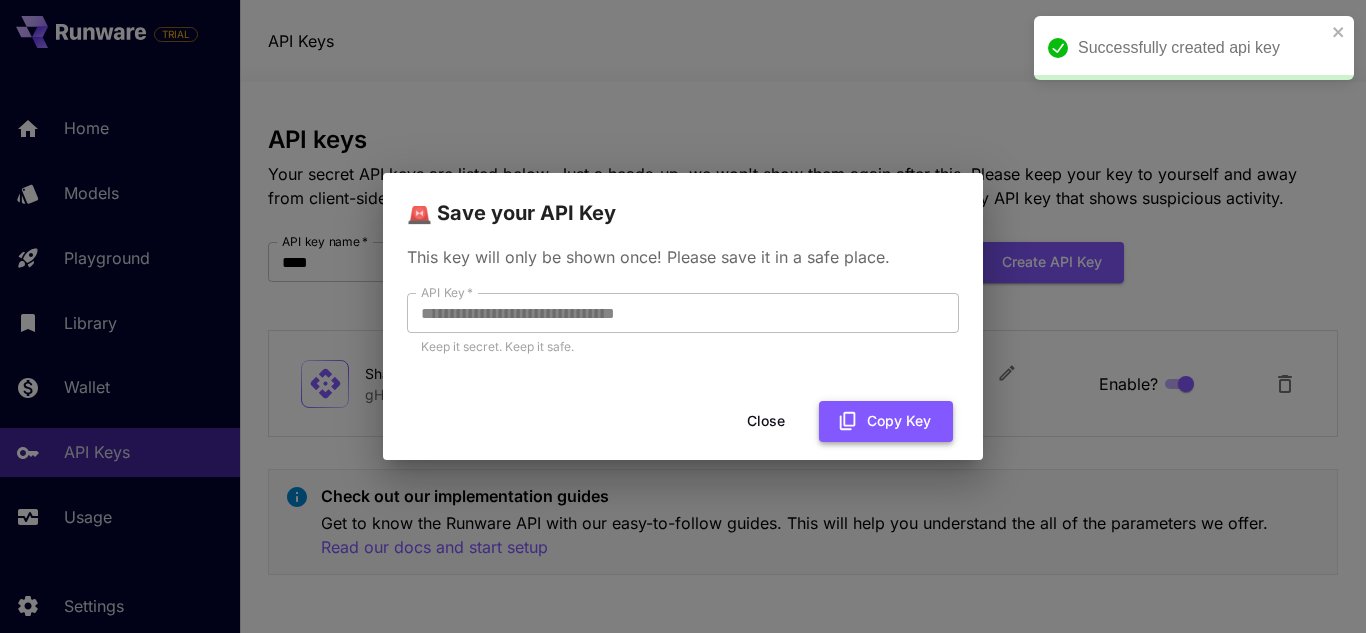 click on "Copy Key" at bounding box center [886, 421] 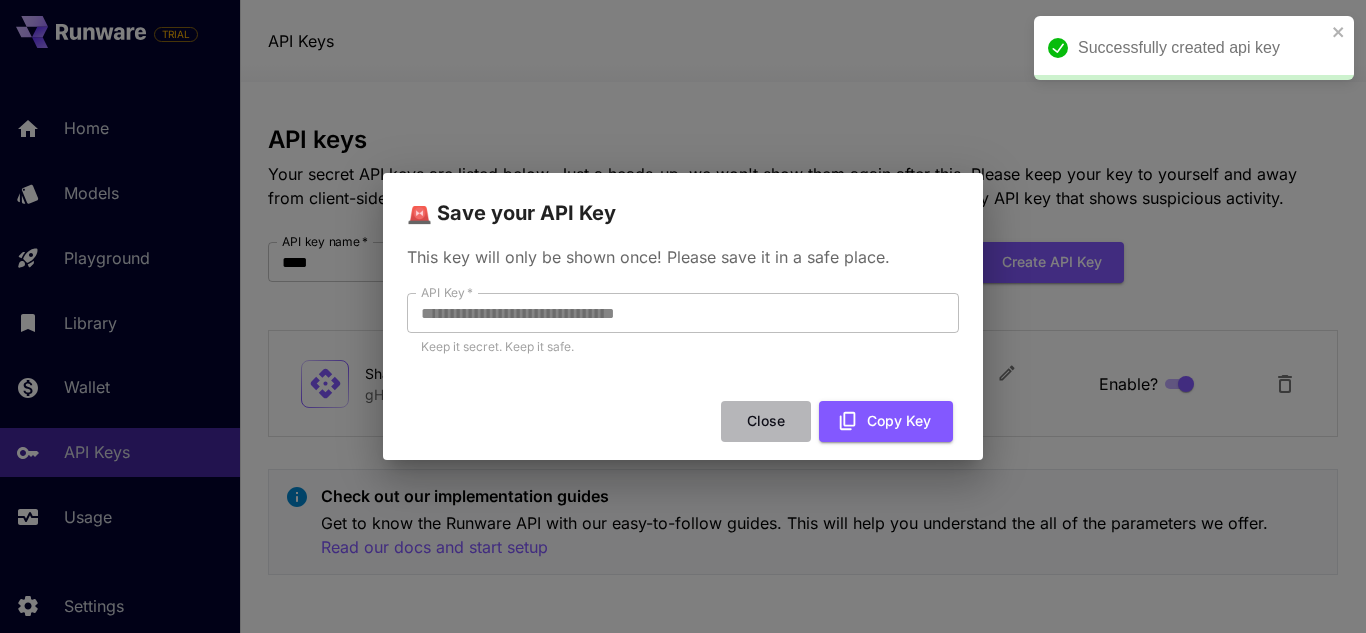 click on "Close" at bounding box center [766, 421] 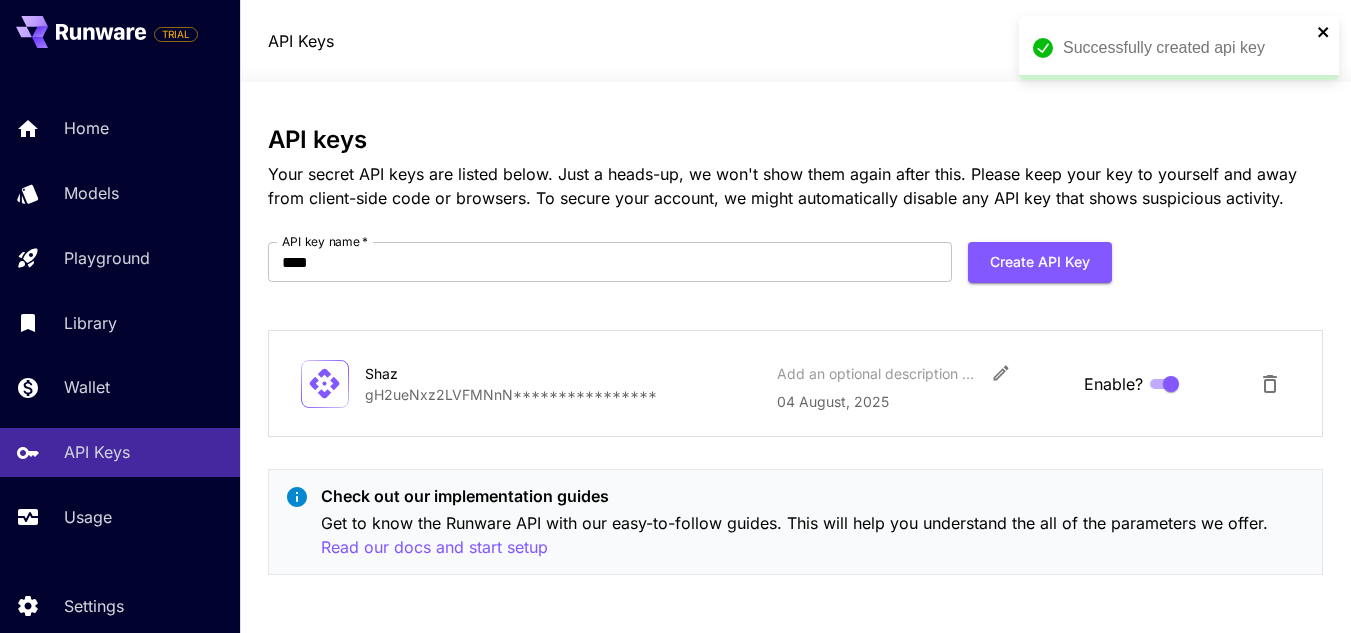 click 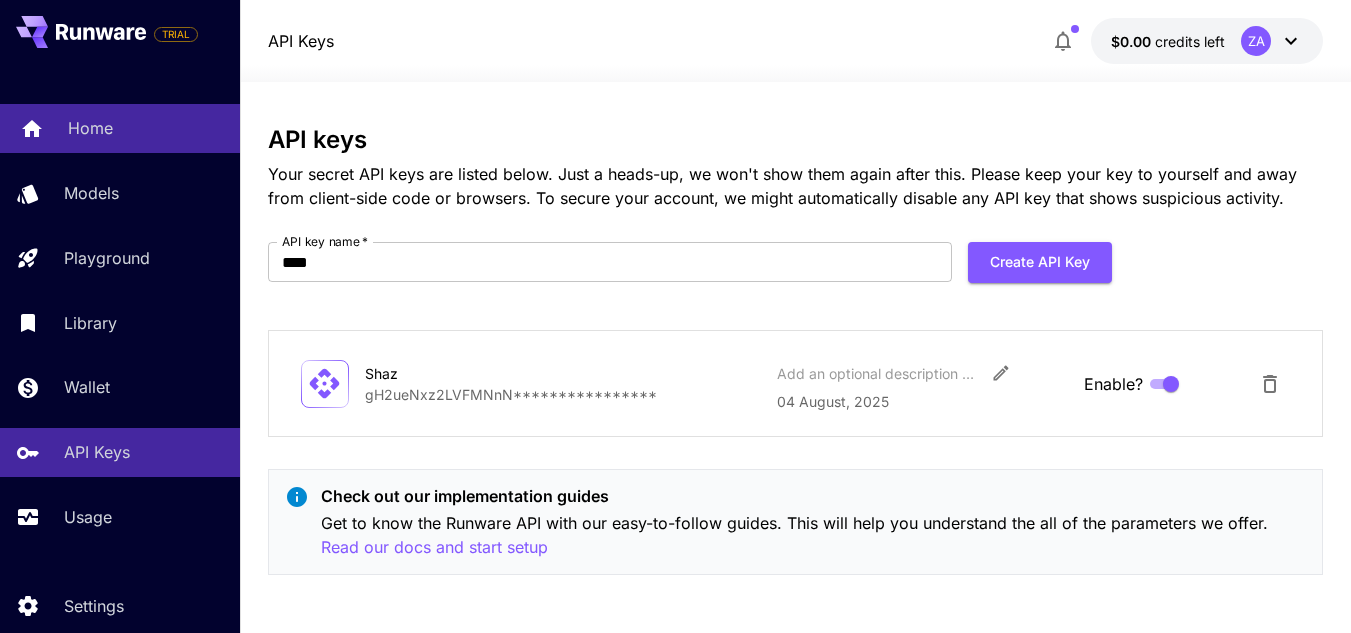click on "Home" at bounding box center (90, 128) 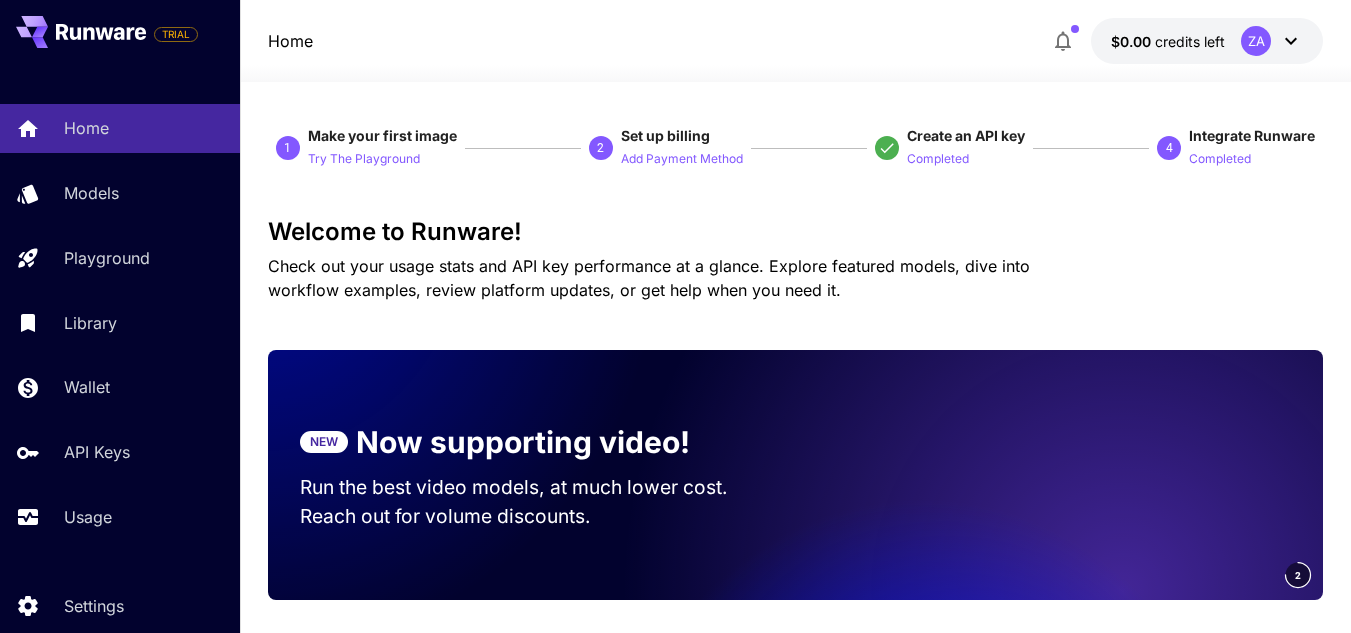 click on "Try The Playground" at bounding box center [364, 158] 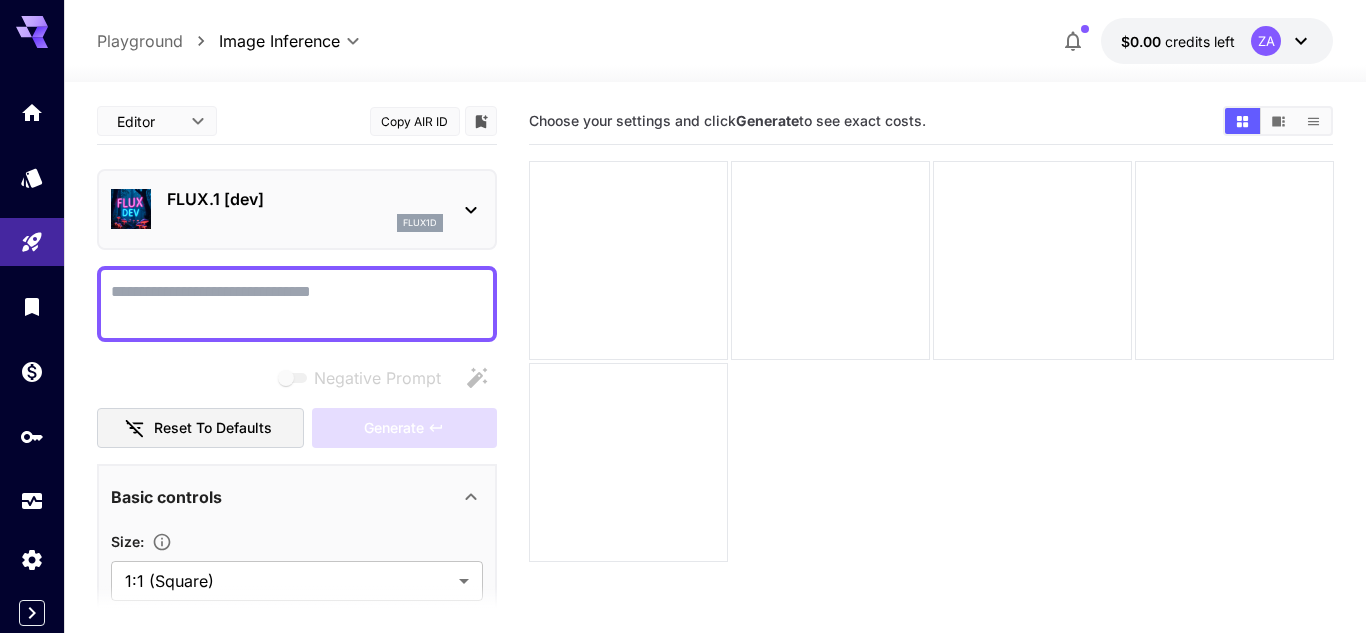 type on "**********" 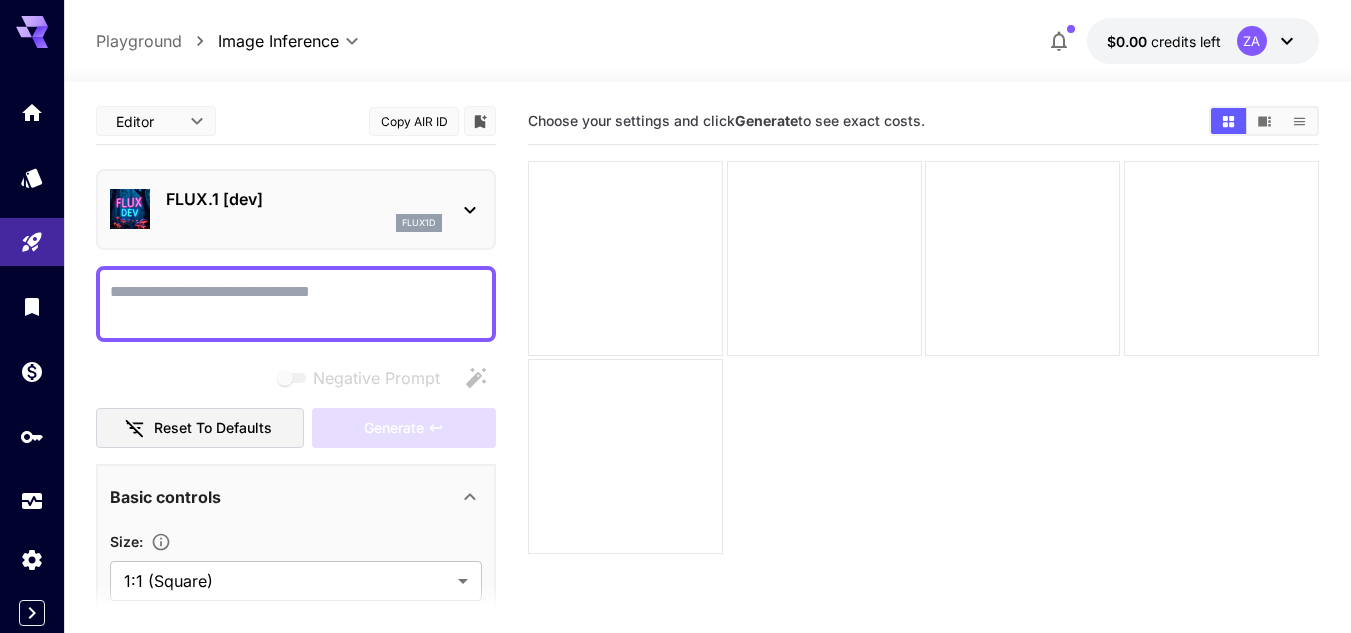 click 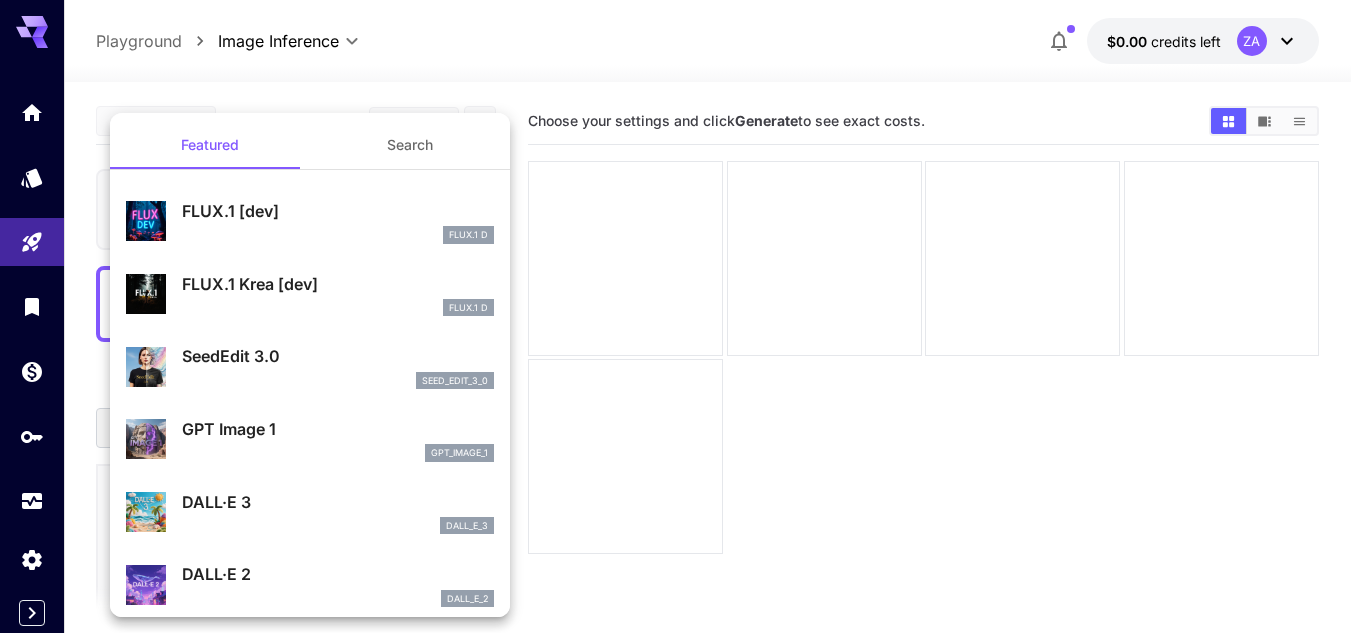 click at bounding box center (683, 316) 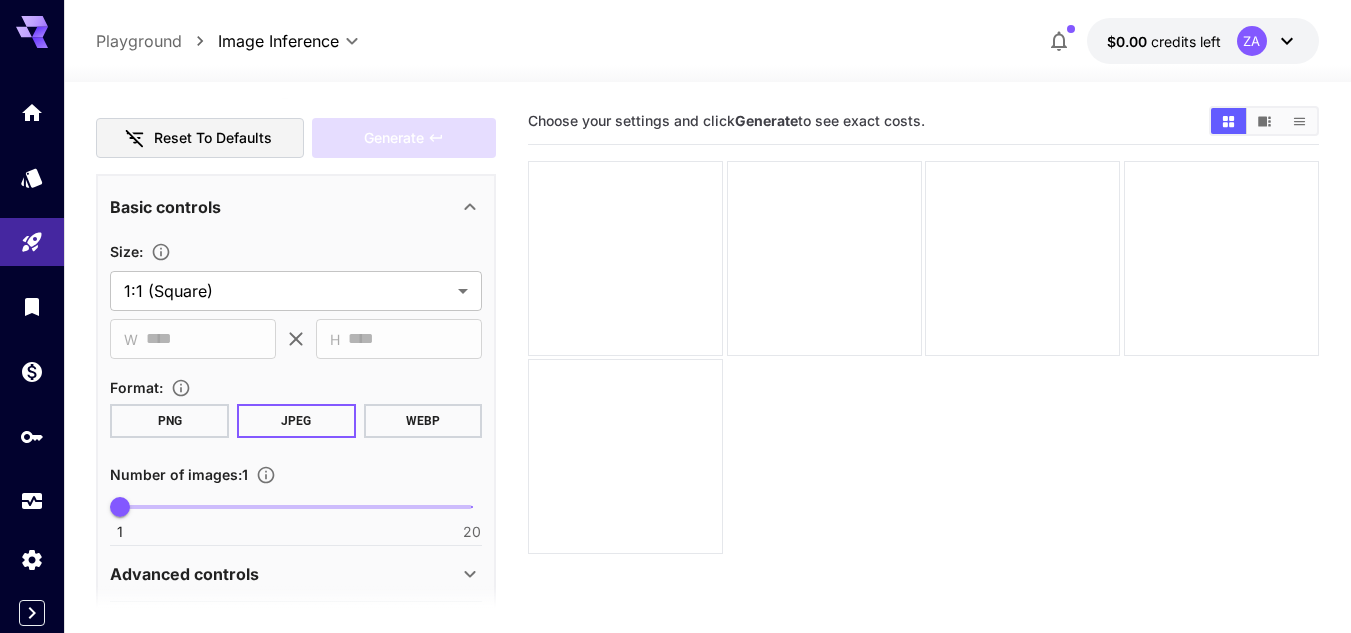 scroll, scrollTop: 0, scrollLeft: 0, axis: both 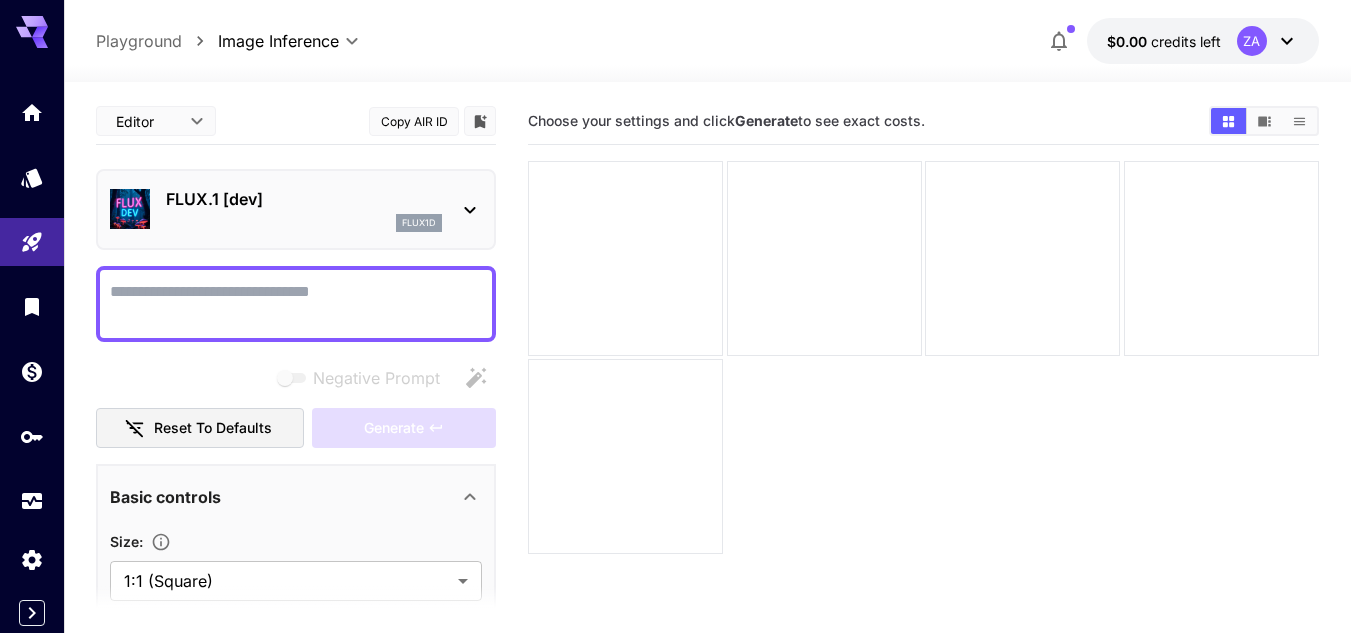 drag, startPoint x: 986, startPoint y: 611, endPoint x: 859, endPoint y: 602, distance: 127.3185 